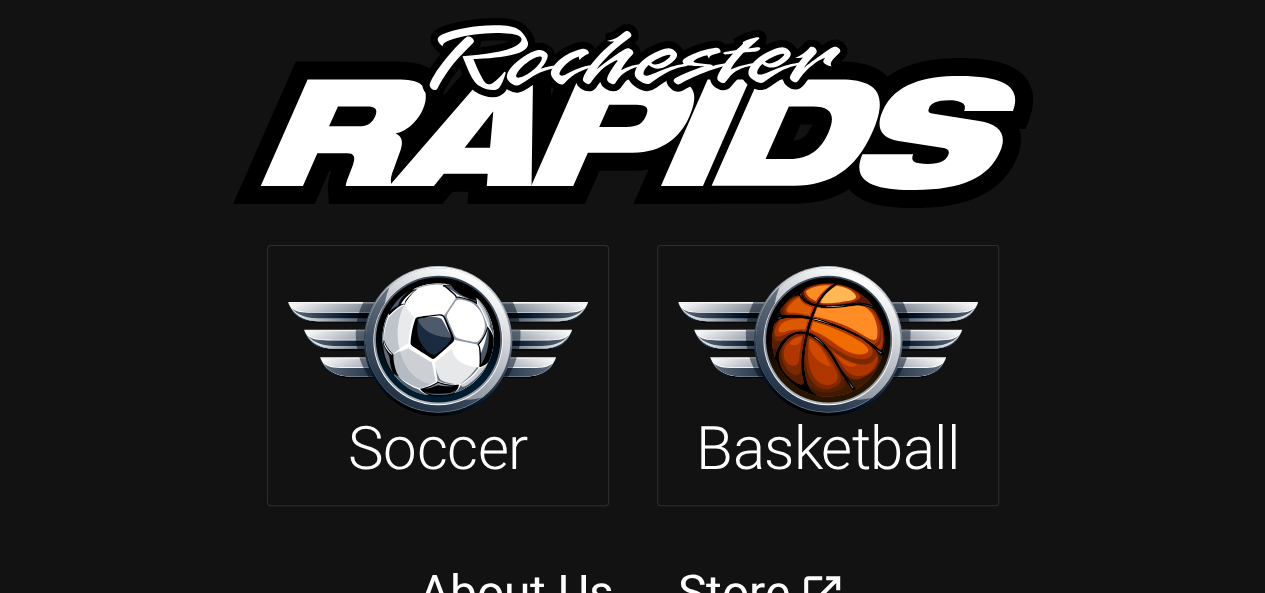 scroll, scrollTop: 76, scrollLeft: 0, axis: vertical 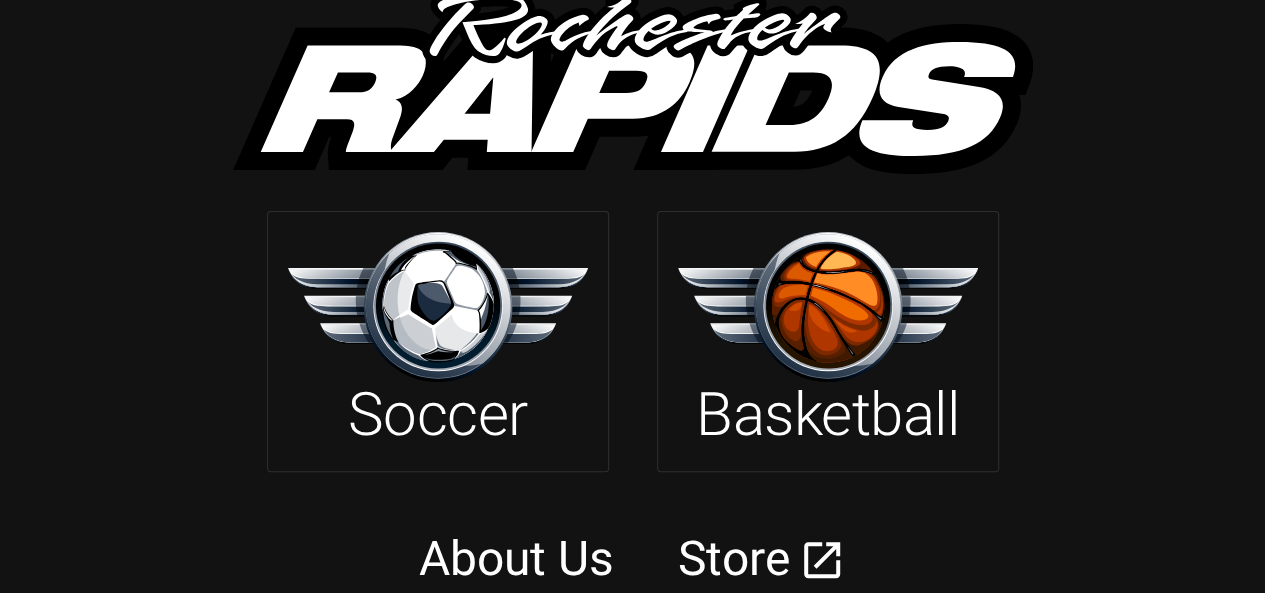 click on "About Us" at bounding box center [516, 558] 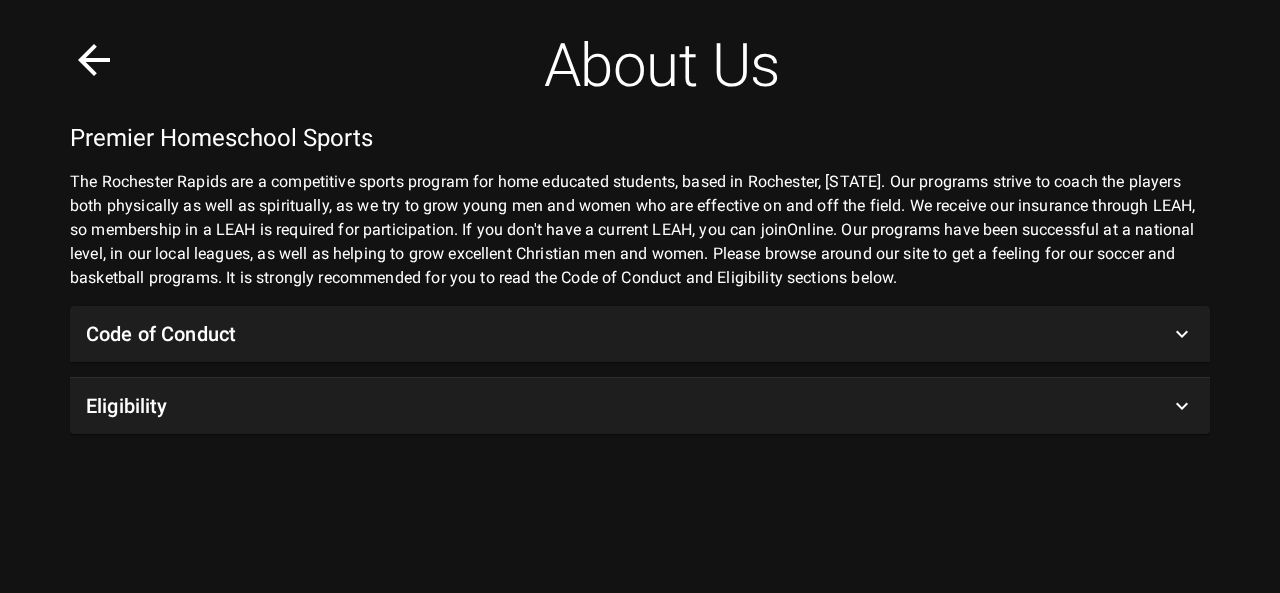 click at bounding box center [94, 60] 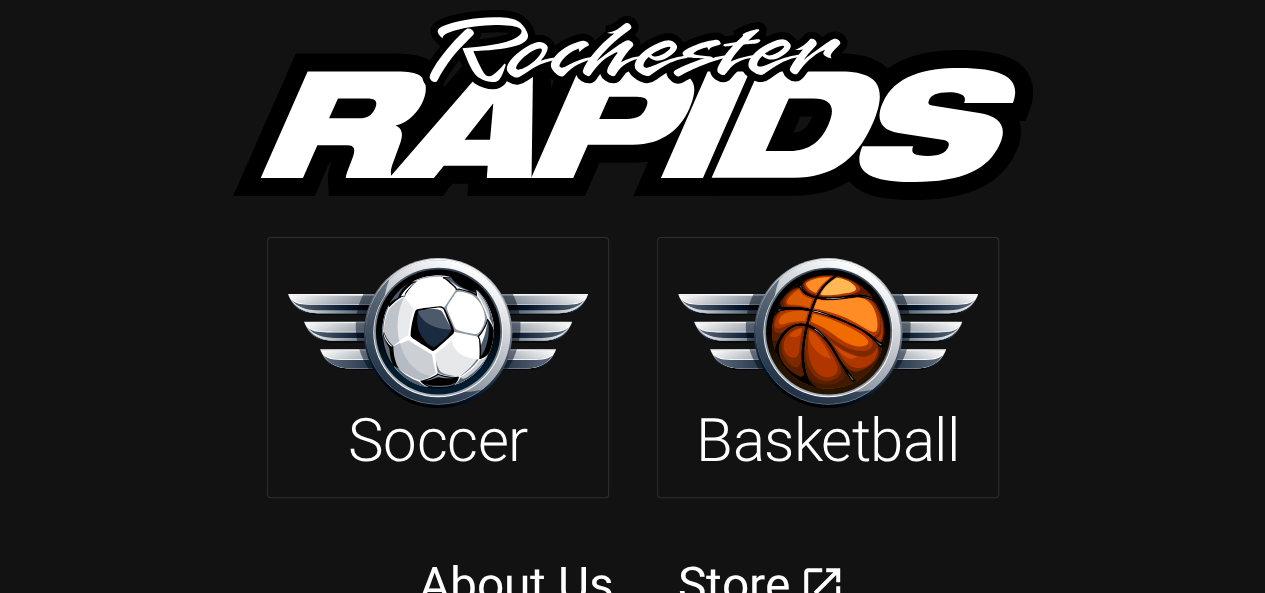 scroll, scrollTop: 76, scrollLeft: 0, axis: vertical 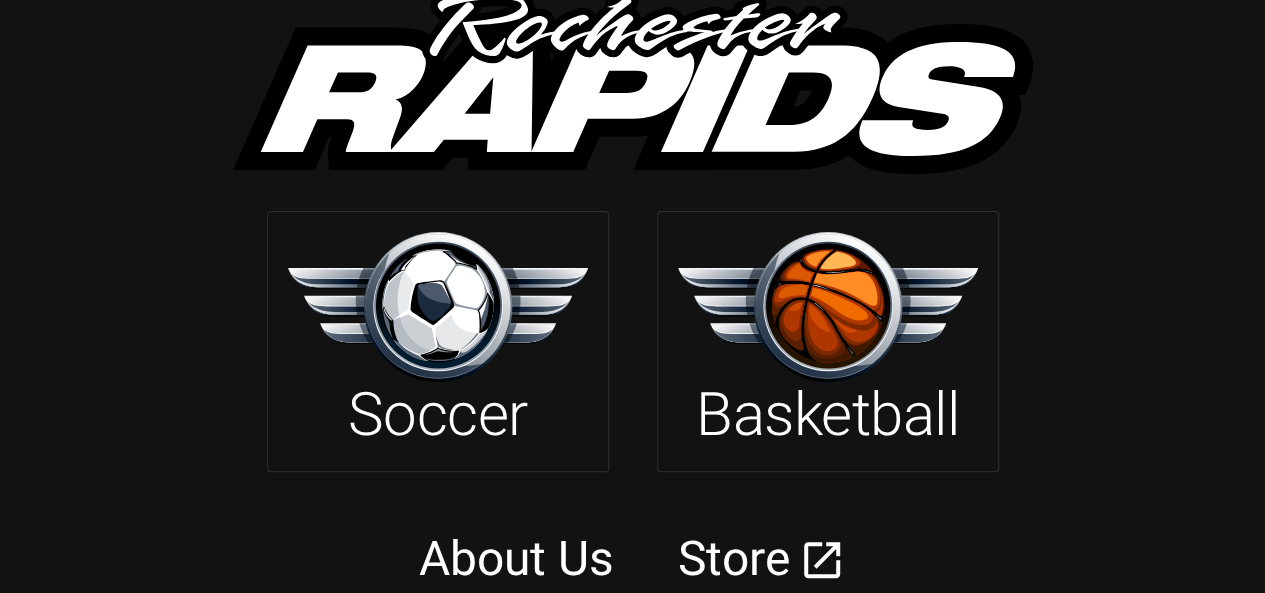 click on "About Us" at bounding box center (516, 558) 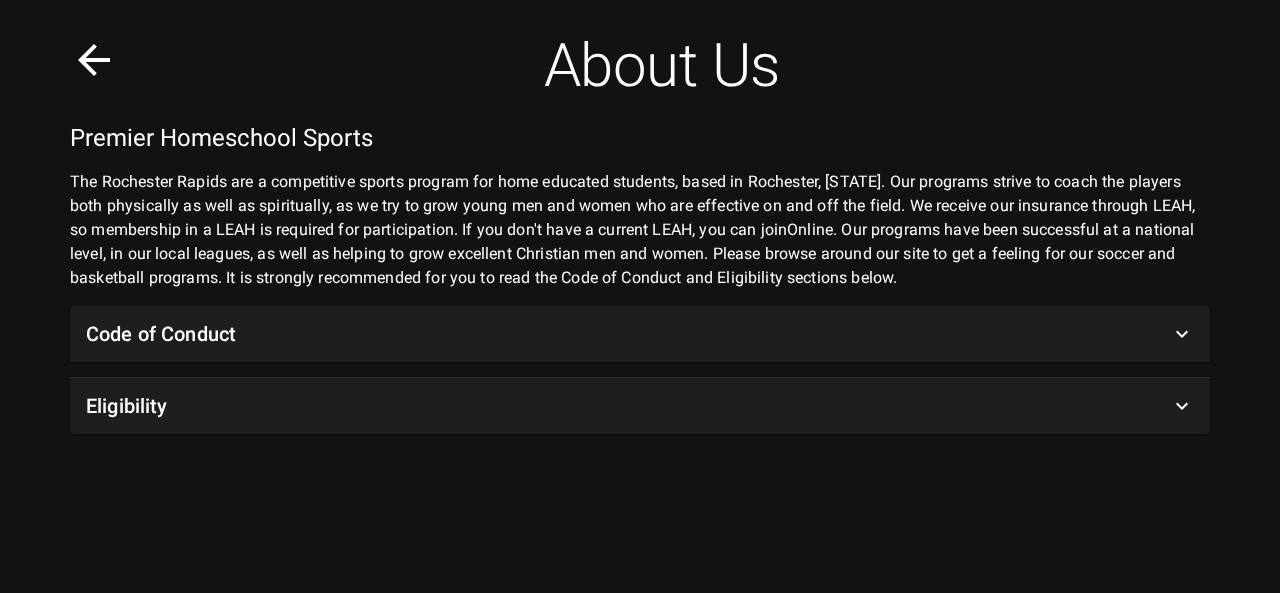 click on "Eligibility" at bounding box center [628, 406] 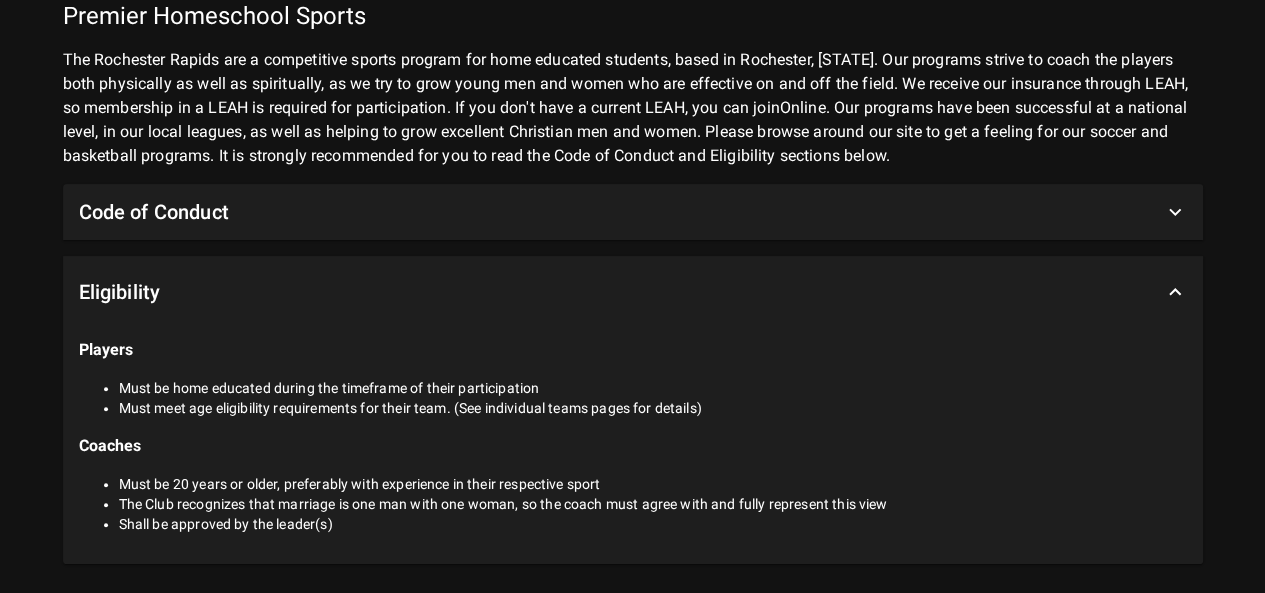 scroll, scrollTop: 122, scrollLeft: 0, axis: vertical 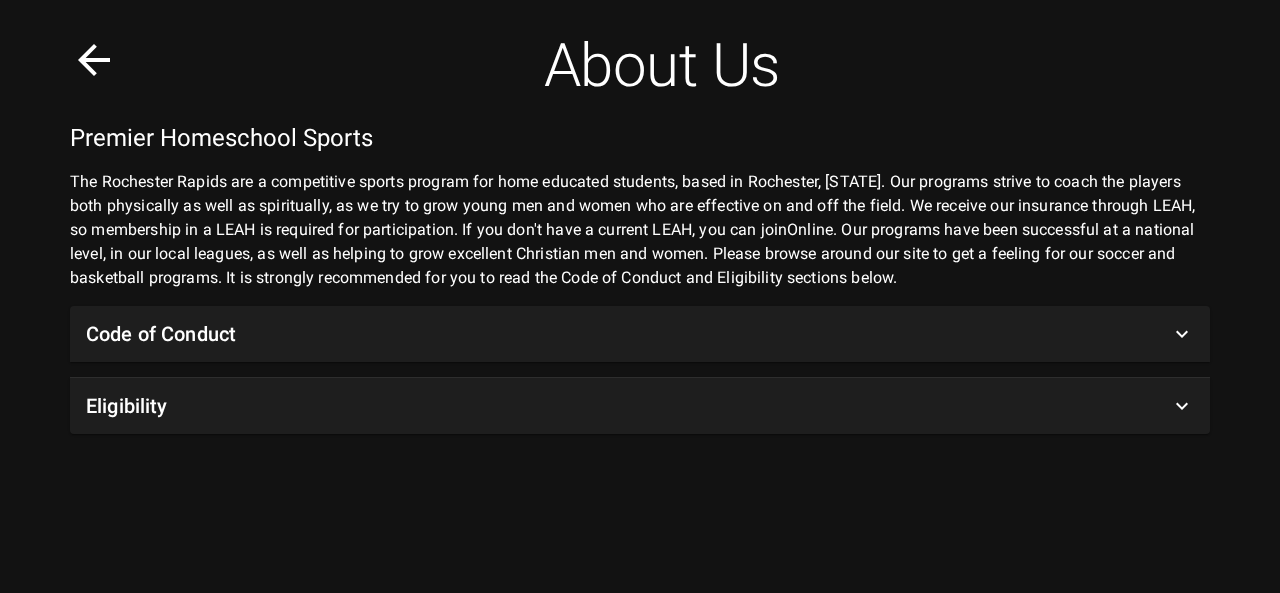 click at bounding box center (94, 60) 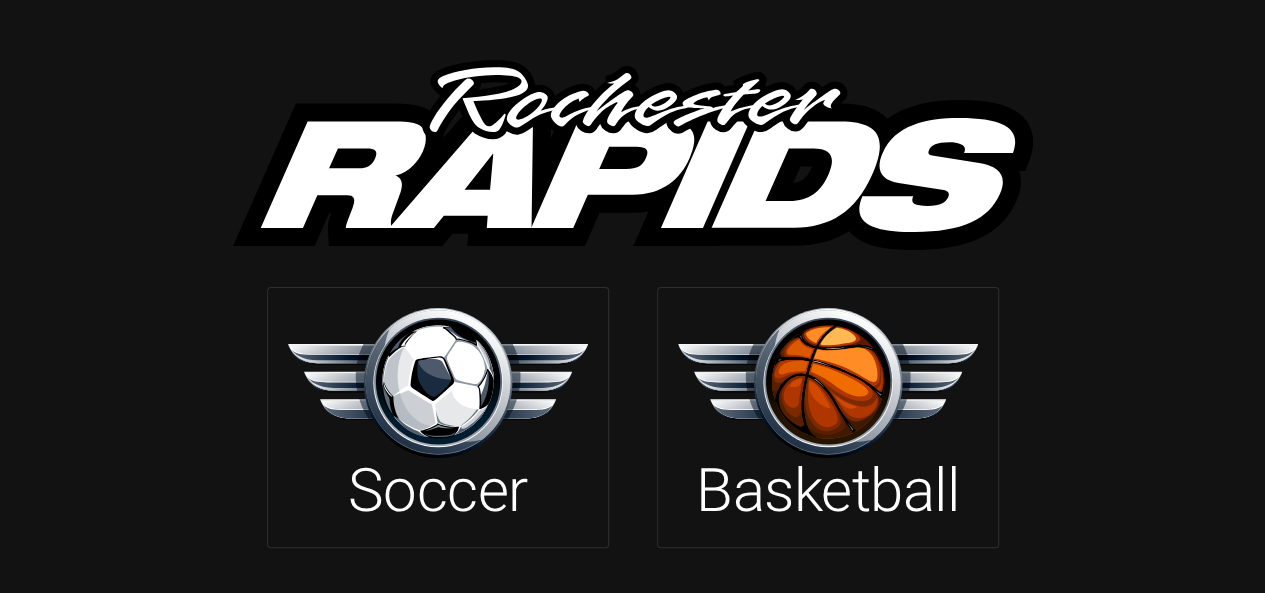 click at bounding box center [828, 382] 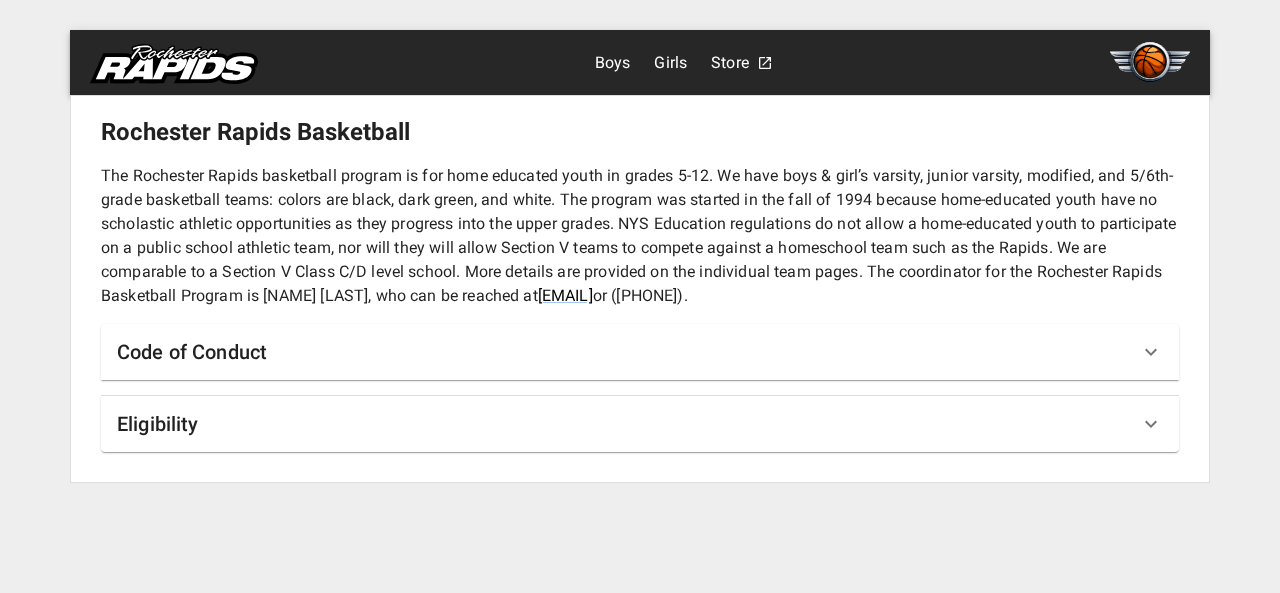 click on "Eligibility" at bounding box center (628, 424) 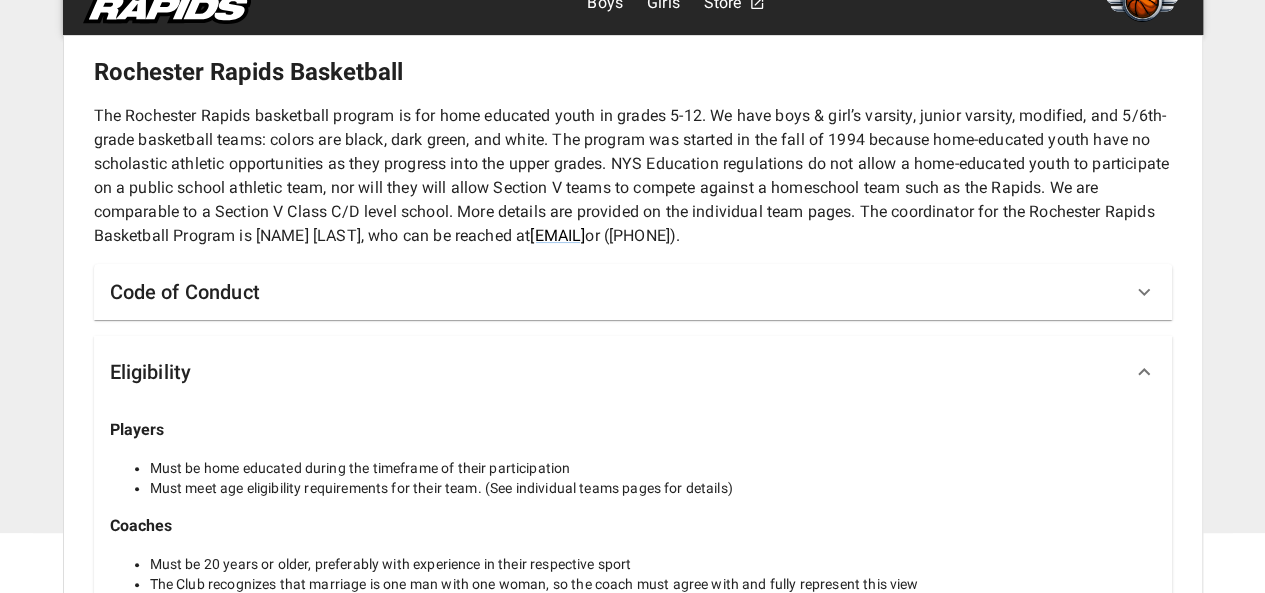 scroll, scrollTop: 0, scrollLeft: 0, axis: both 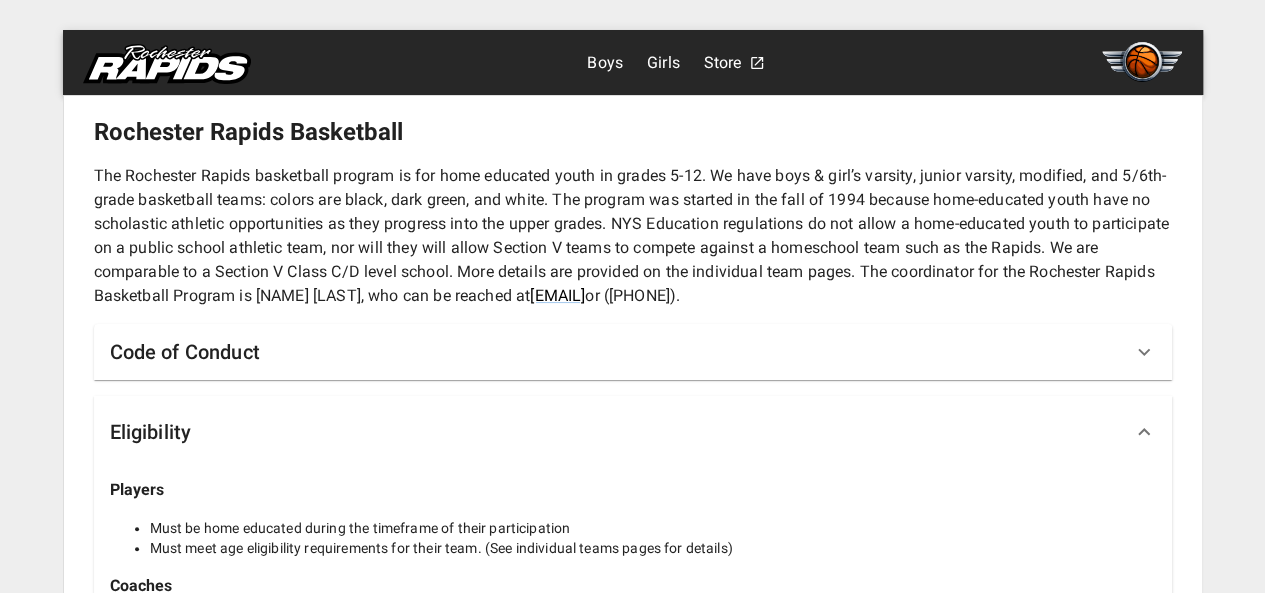 click on "Eligibility" at bounding box center [621, 432] 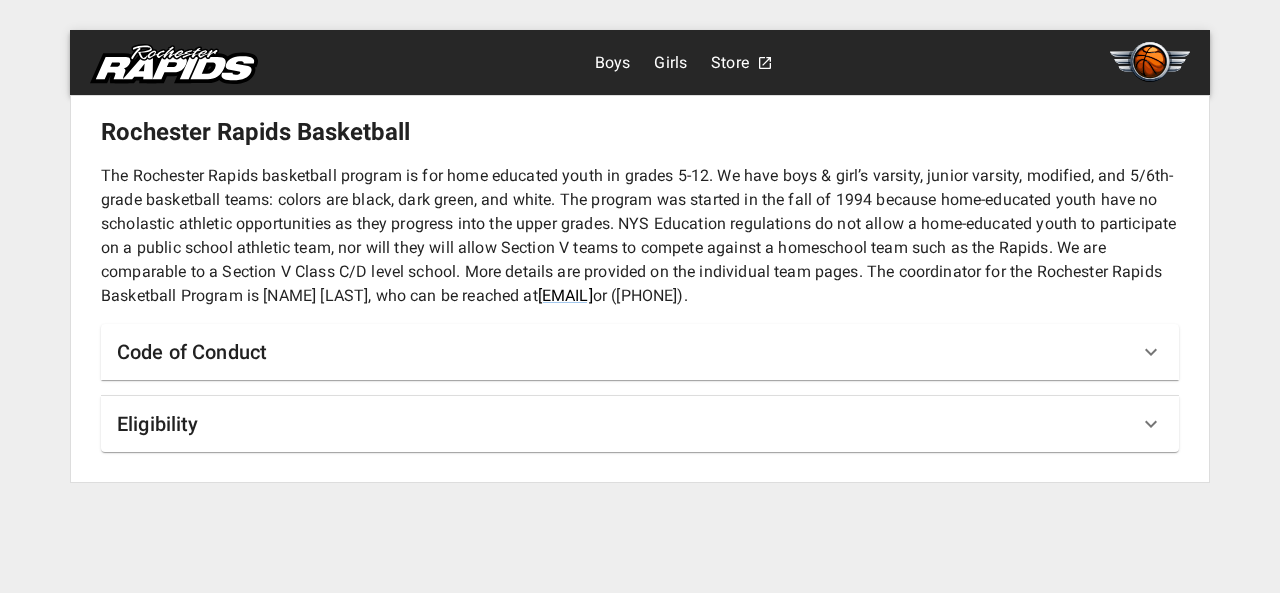click on "Boys" at bounding box center [613, 63] 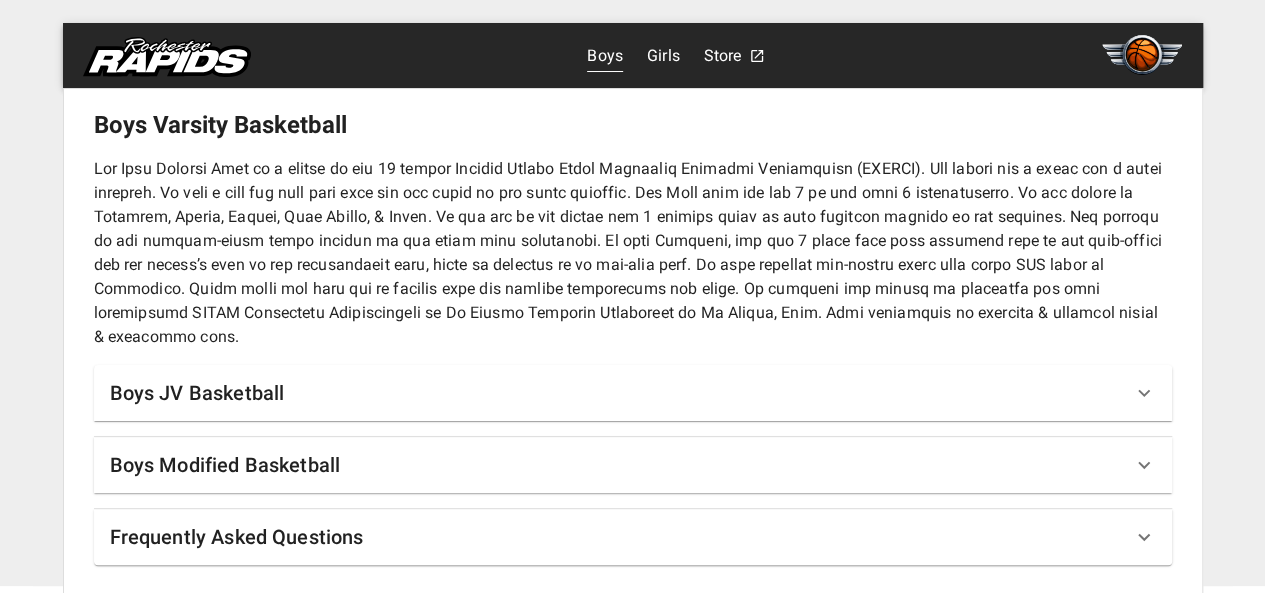 scroll, scrollTop: 8, scrollLeft: 0, axis: vertical 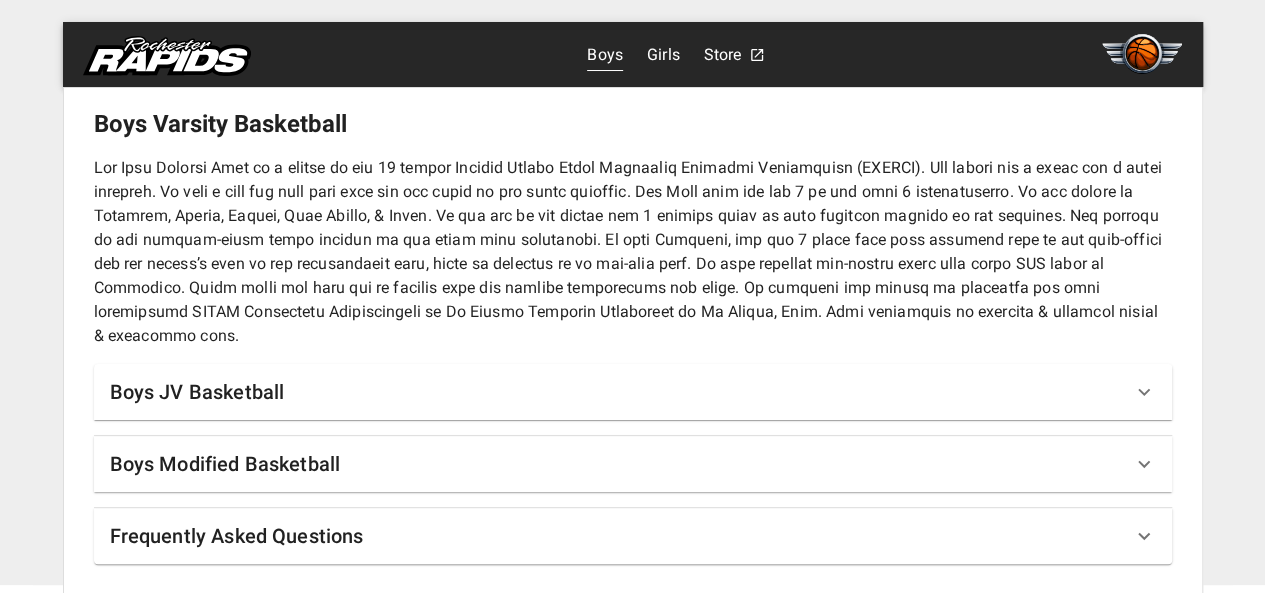 click on "Boys Modified Basketball" at bounding box center (225, 464) 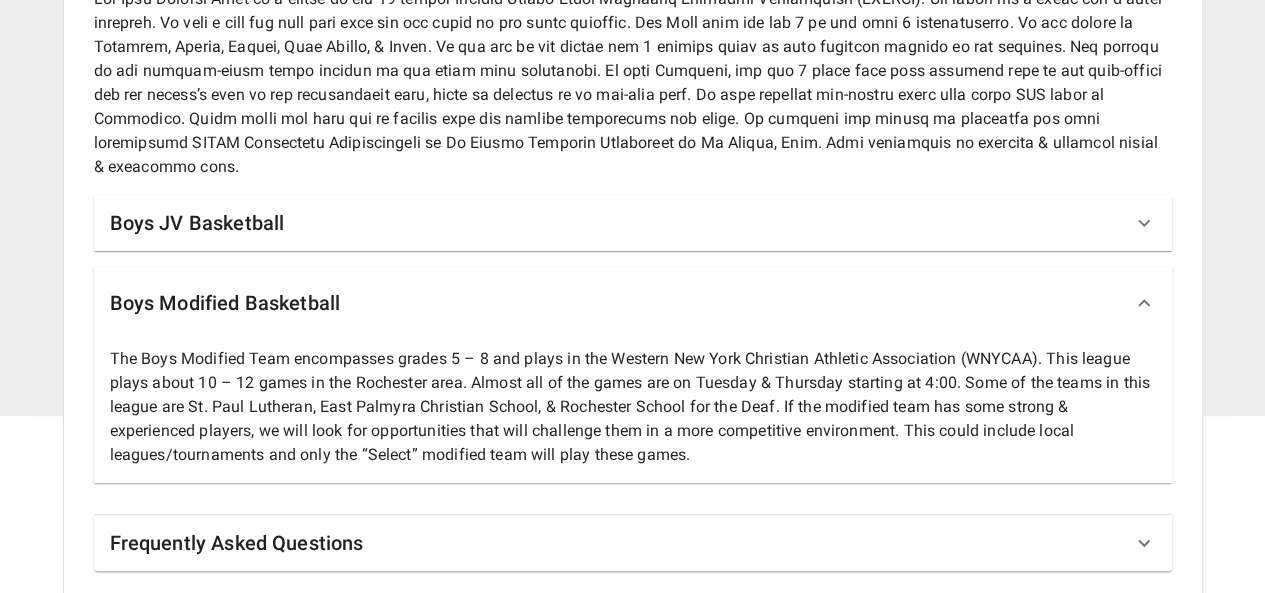 scroll, scrollTop: 184, scrollLeft: 0, axis: vertical 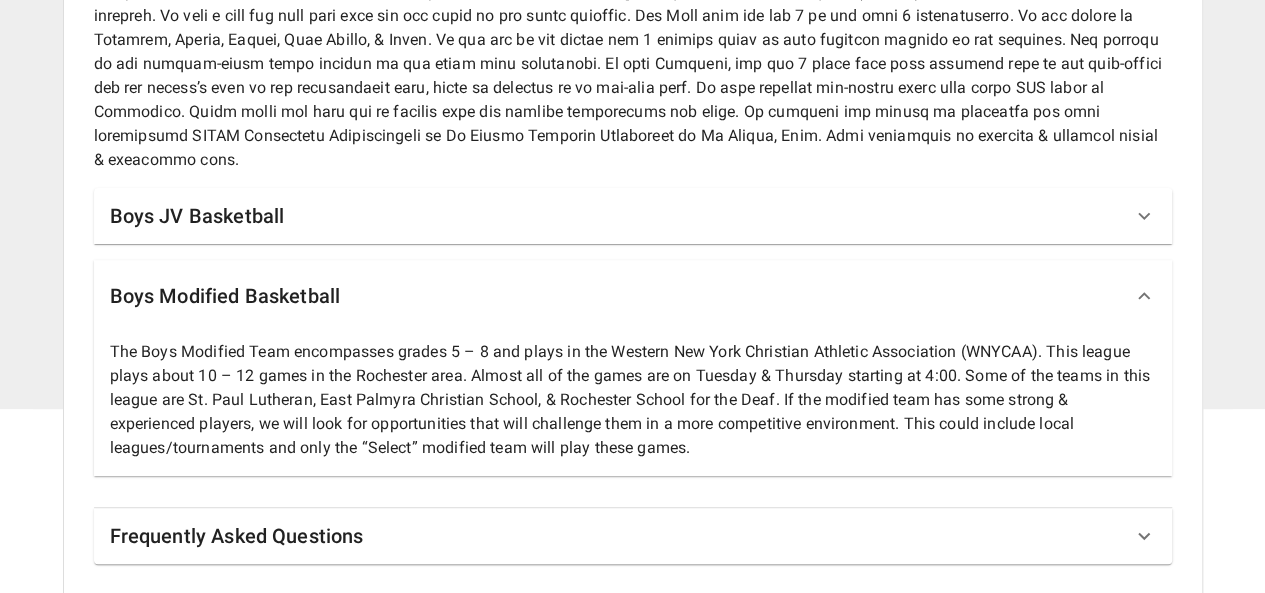 click on "Boys Modified Basketball" at bounding box center [225, 296] 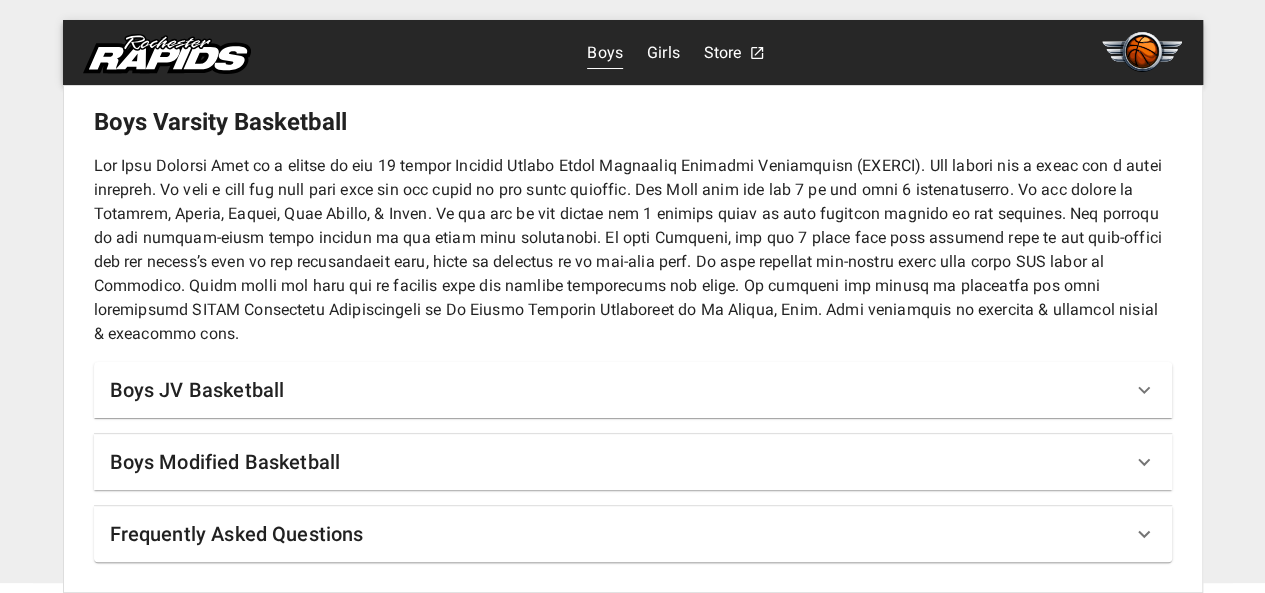 scroll, scrollTop: 8, scrollLeft: 0, axis: vertical 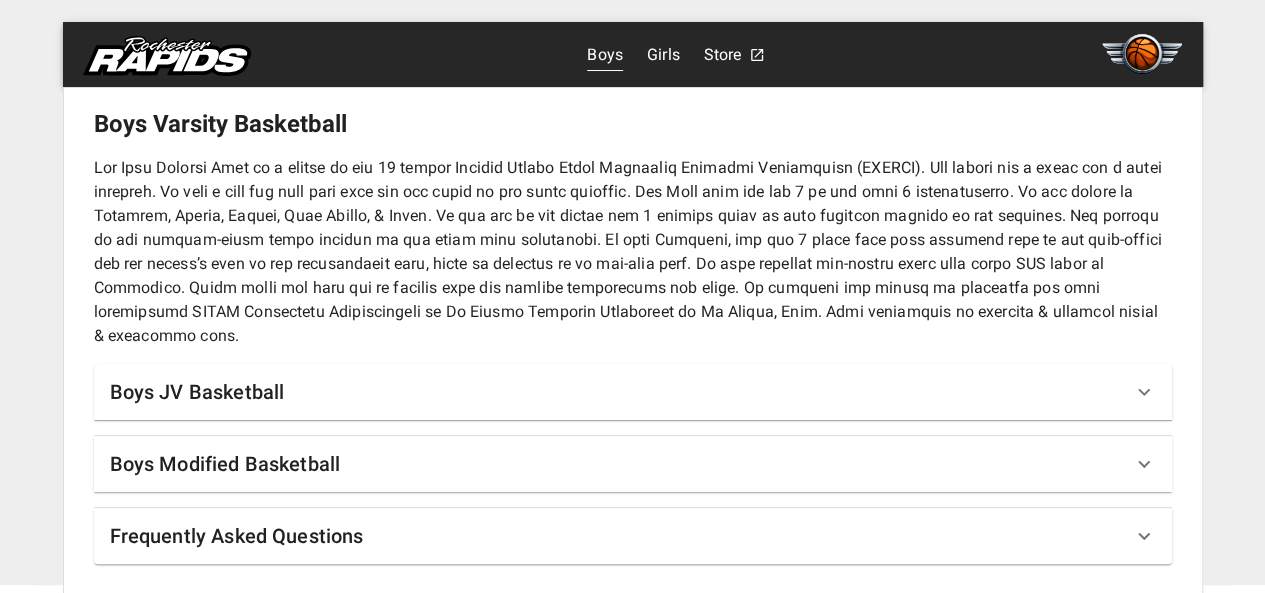click on "Boys JV Basketball" at bounding box center (197, 392) 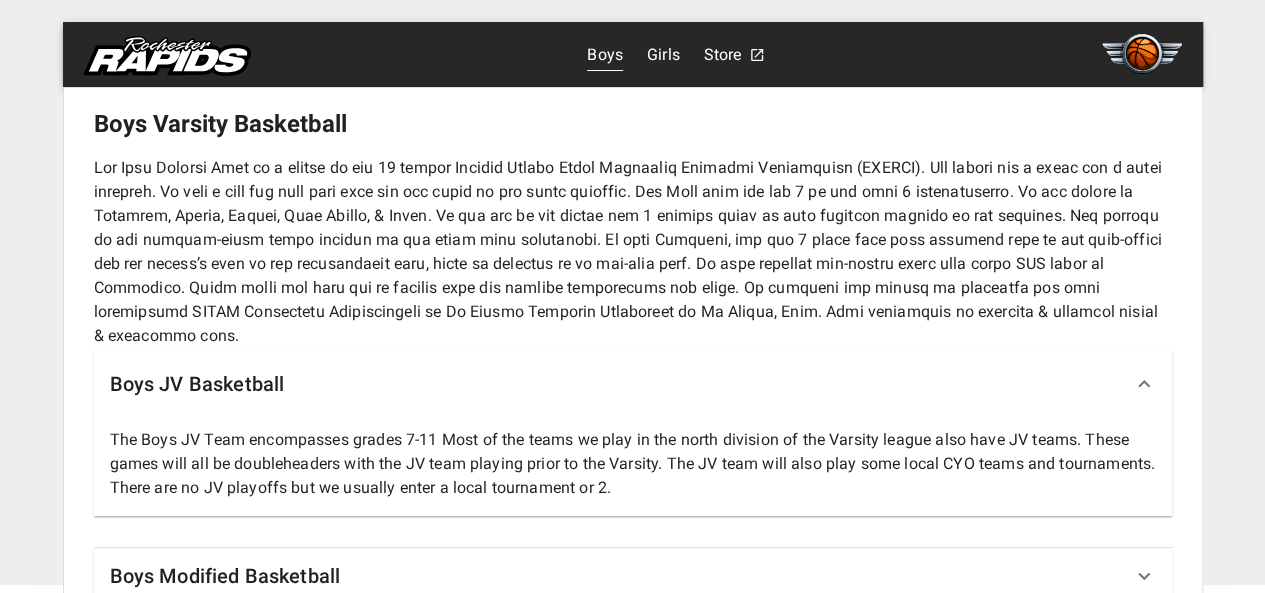 click on "Boys JV Basketball" at bounding box center [197, 384] 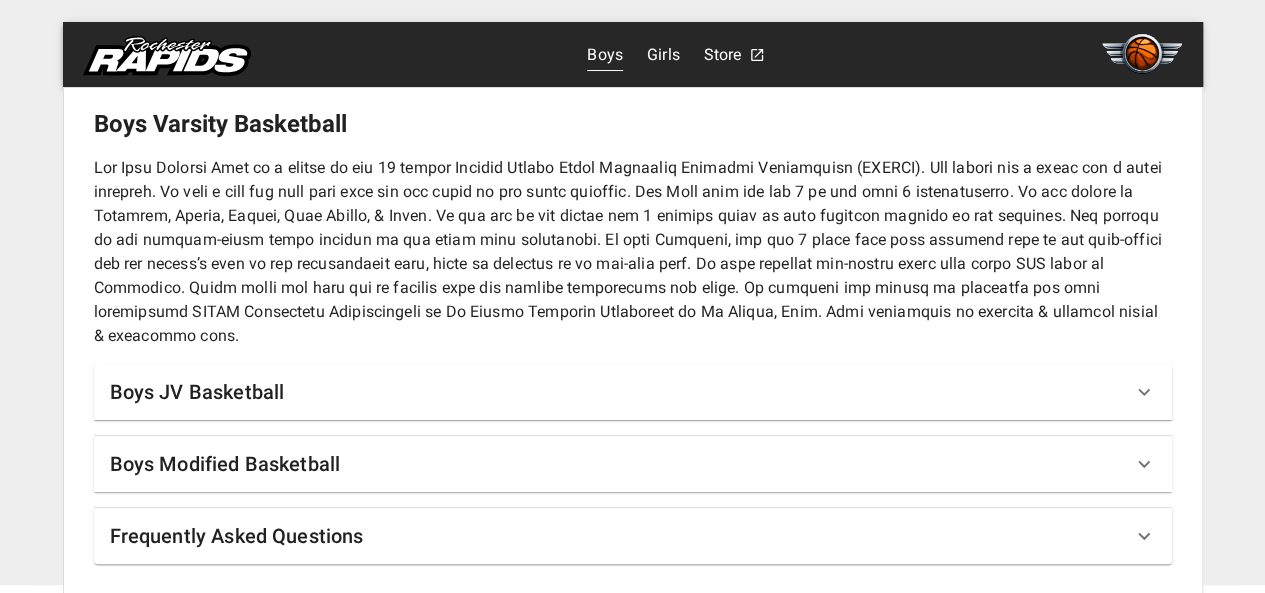 click on "Frequently Asked Questions" at bounding box center (237, 536) 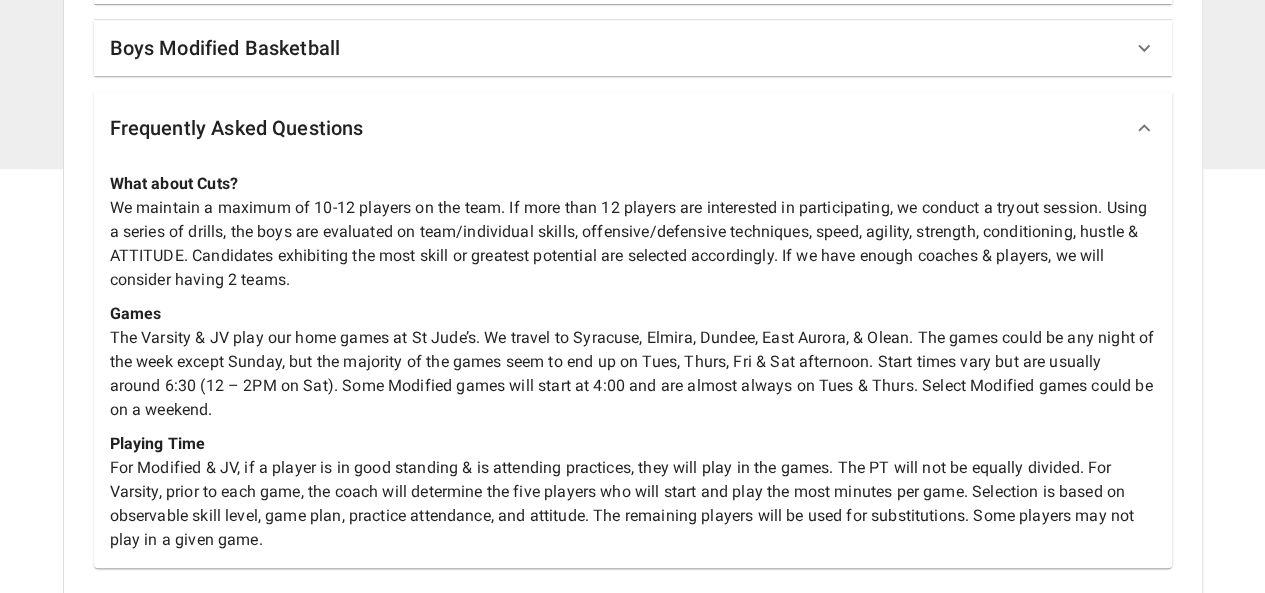 scroll, scrollTop: 428, scrollLeft: 0, axis: vertical 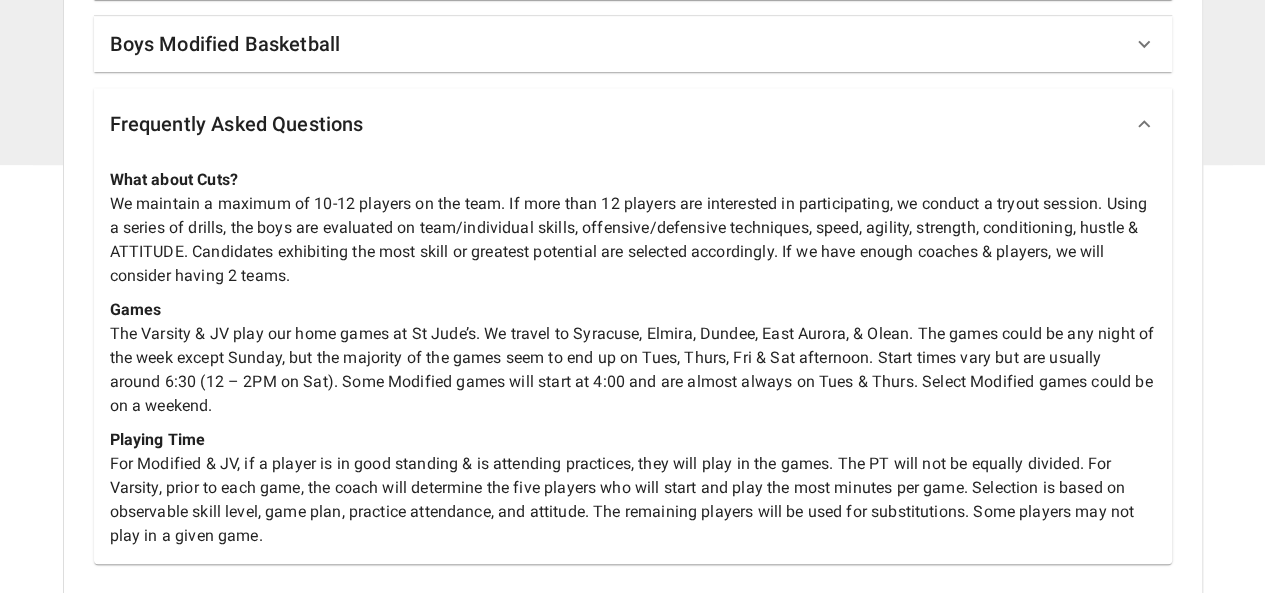 click on "Frequently Asked Questions" at bounding box center [237, 124] 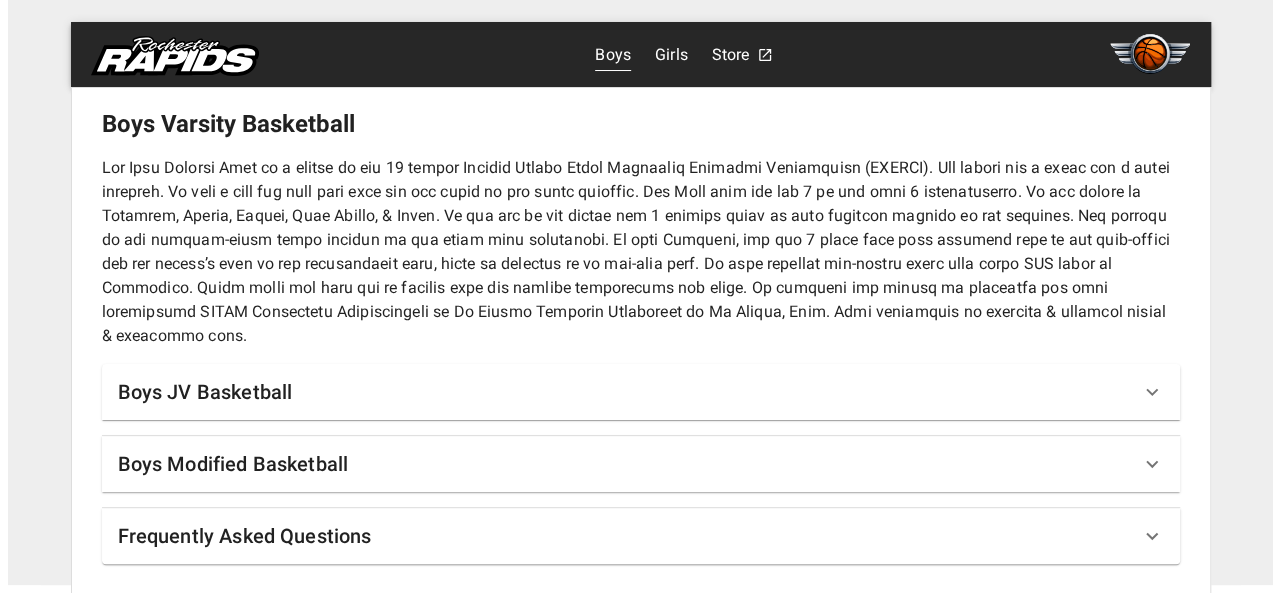 scroll, scrollTop: 0, scrollLeft: 0, axis: both 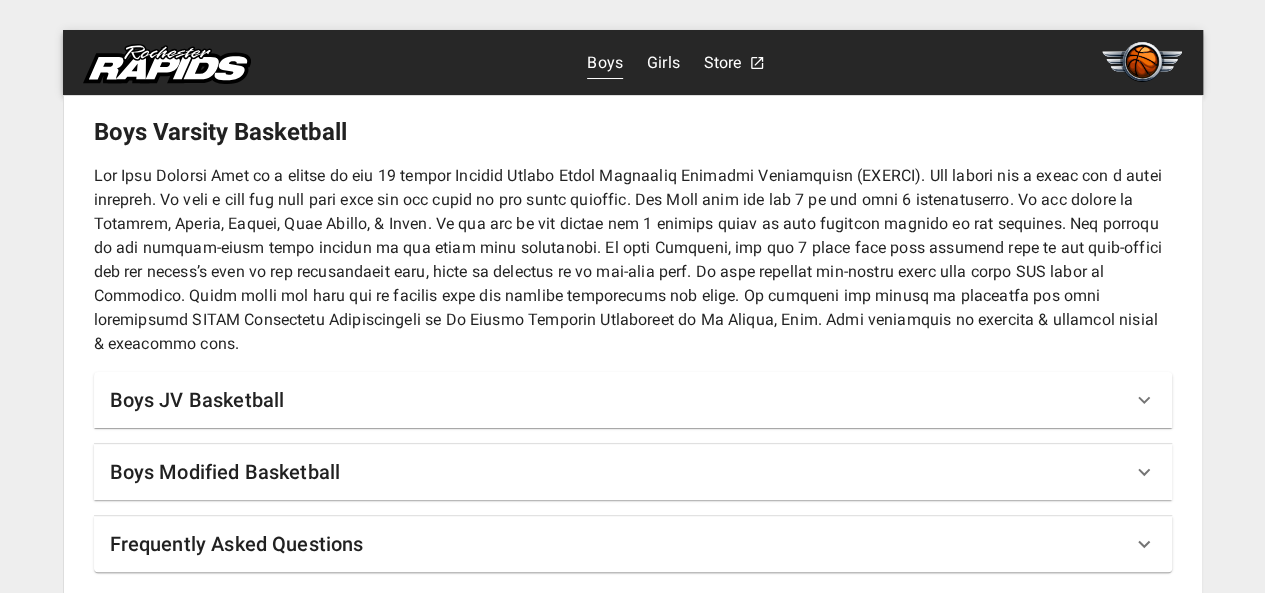 click on "Boys Girls Store" at bounding box center [676, 63] 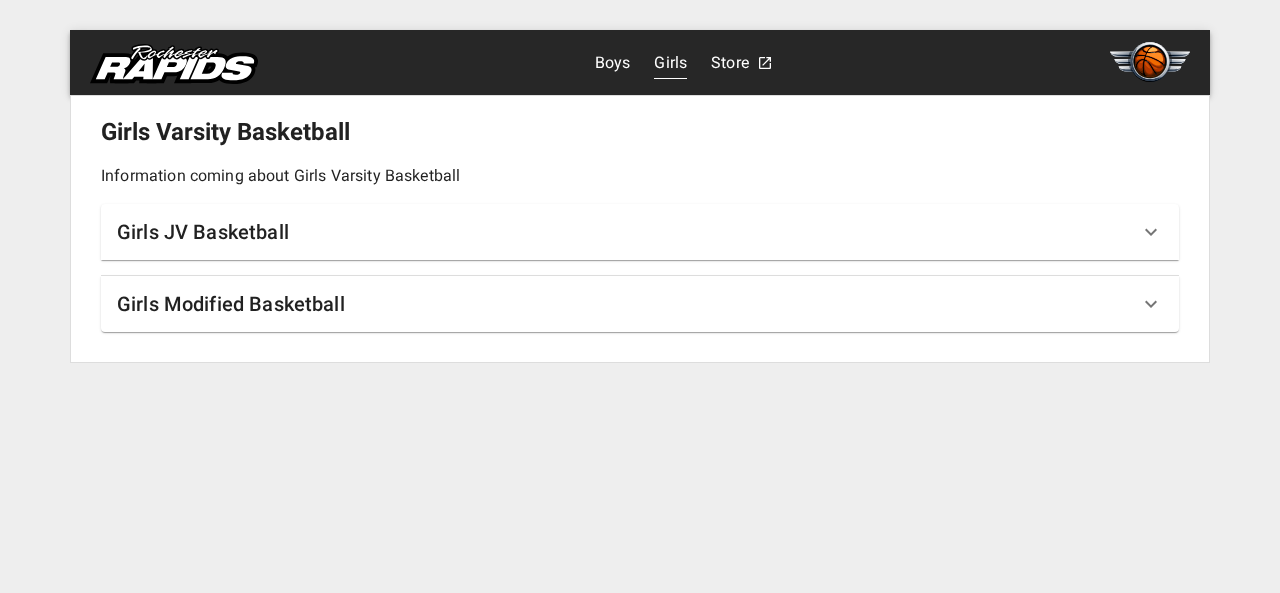 click on "Girls Modified Basketball" at bounding box center (231, 304) 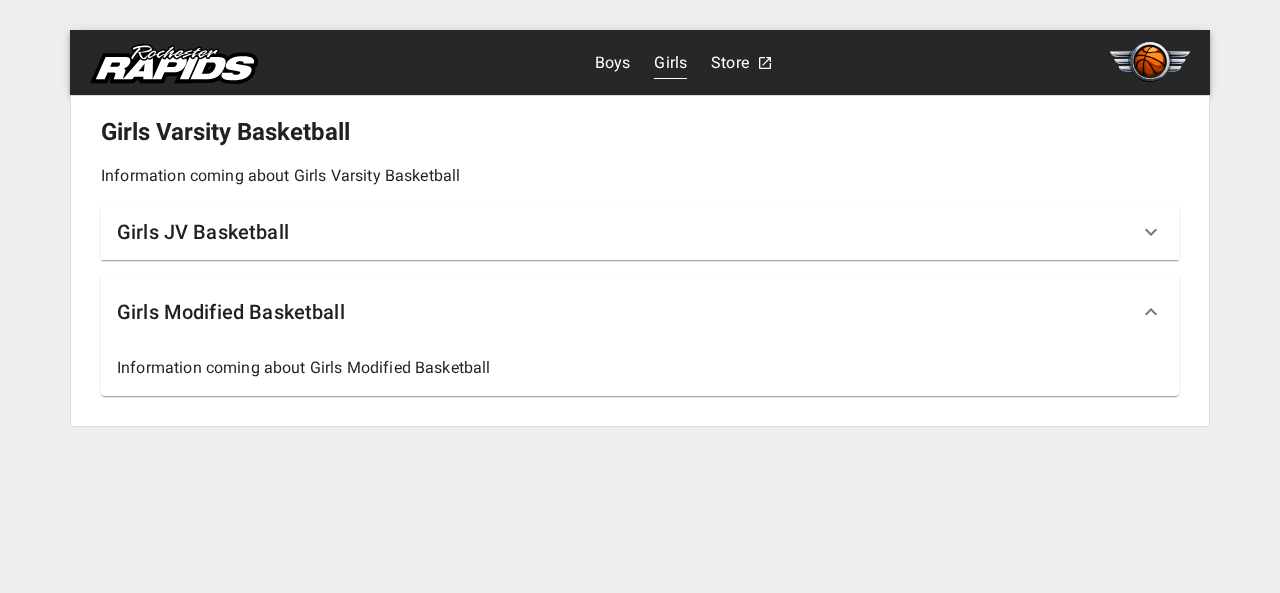 click on "Information coming about Girls Modified Basketball" at bounding box center [640, 372] 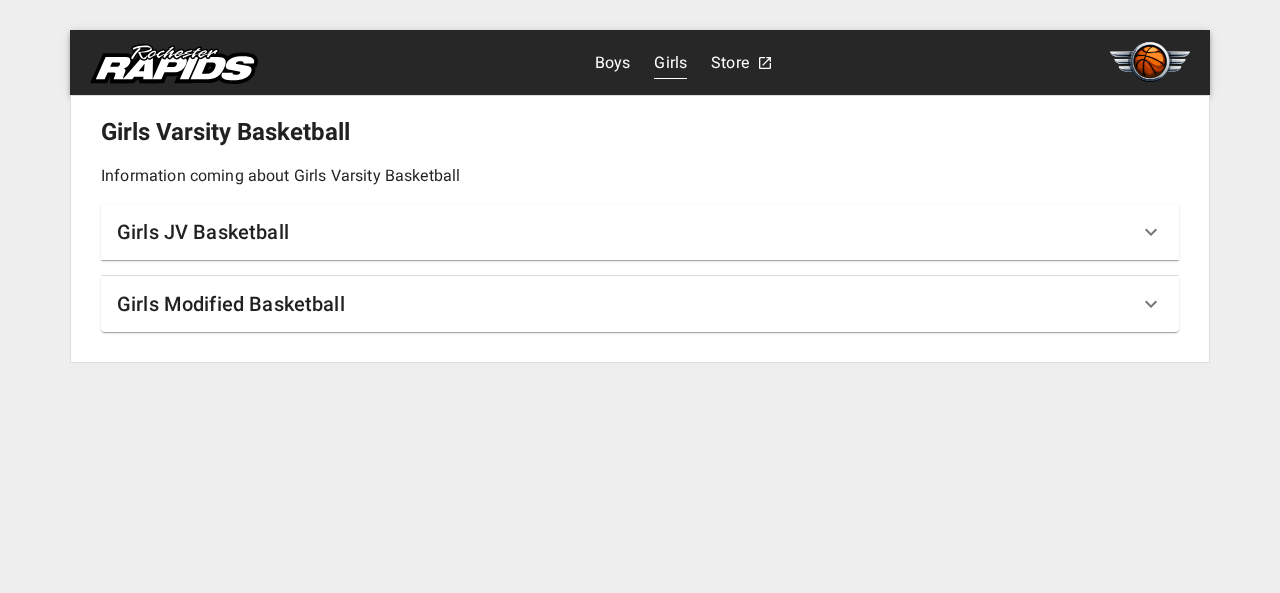 click on "Girls JV Basketball" at bounding box center (628, 232) 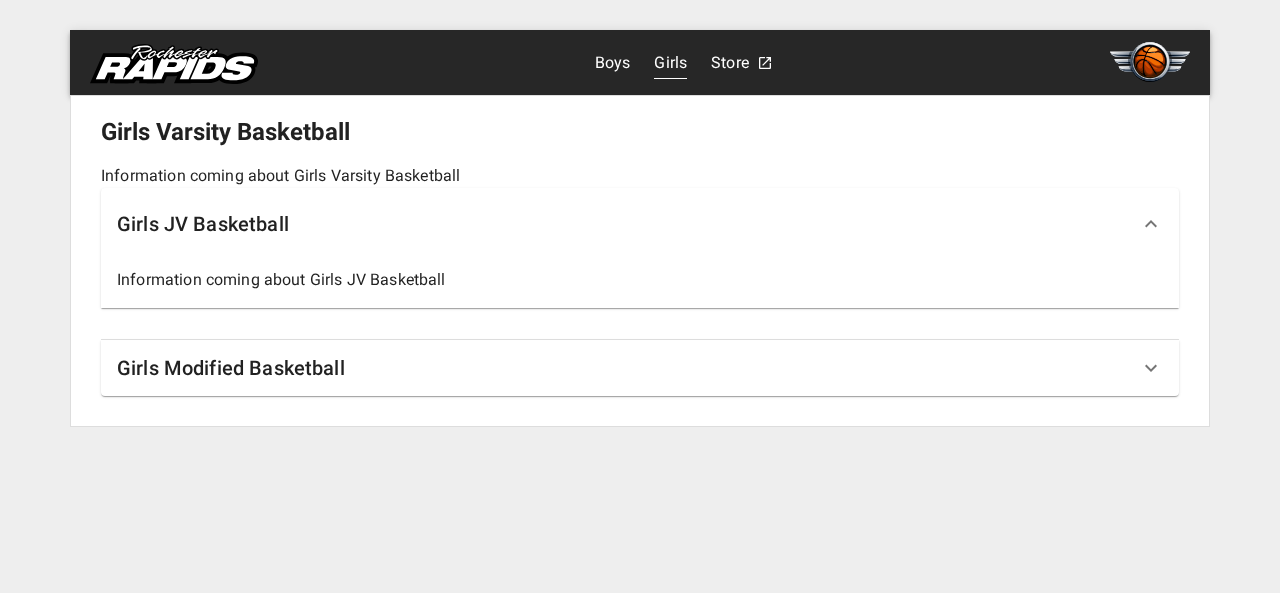click on "Information coming about Girls JV Basketball" at bounding box center (640, 284) 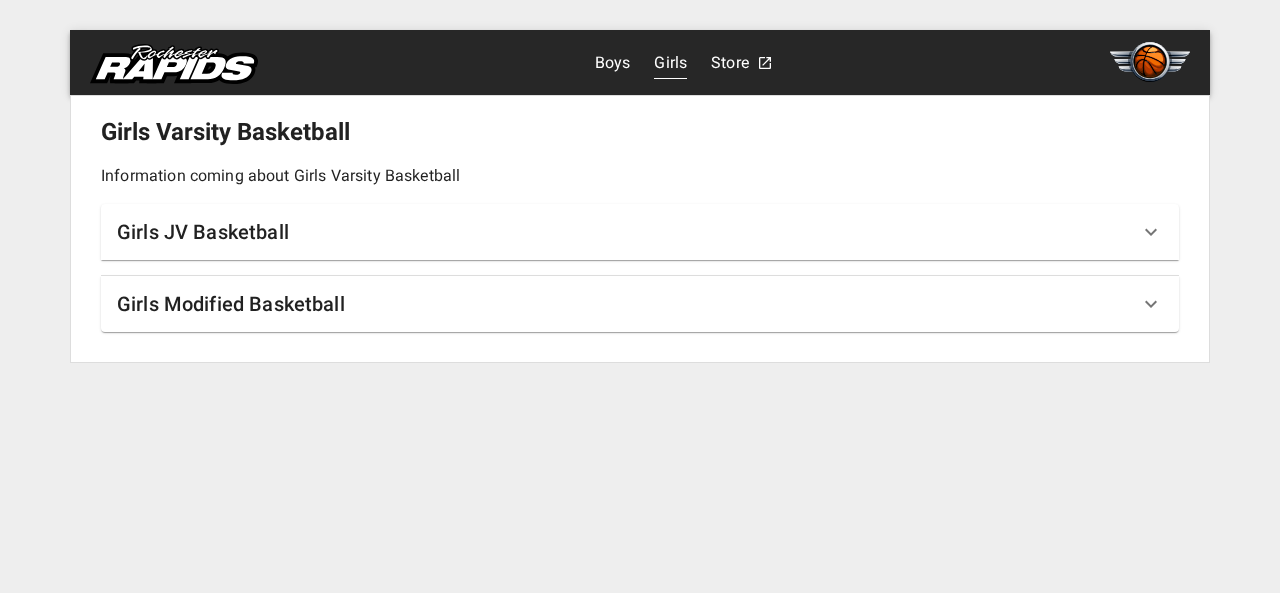 click on "Boys" at bounding box center (613, 63) 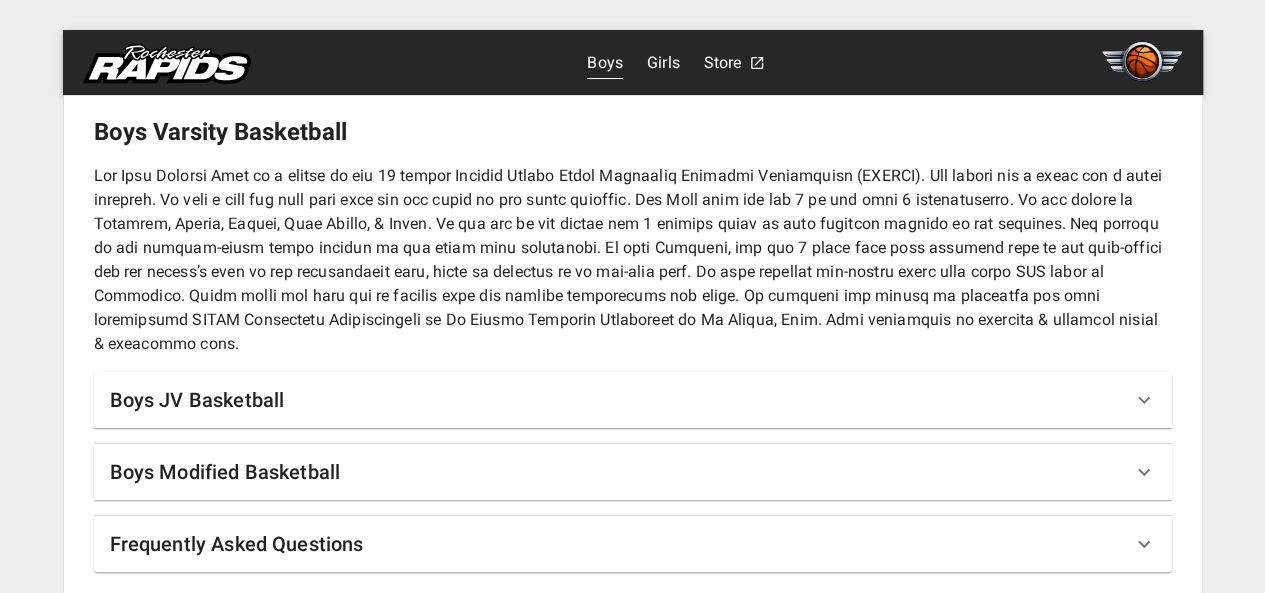 click at bounding box center [1142, 62] 